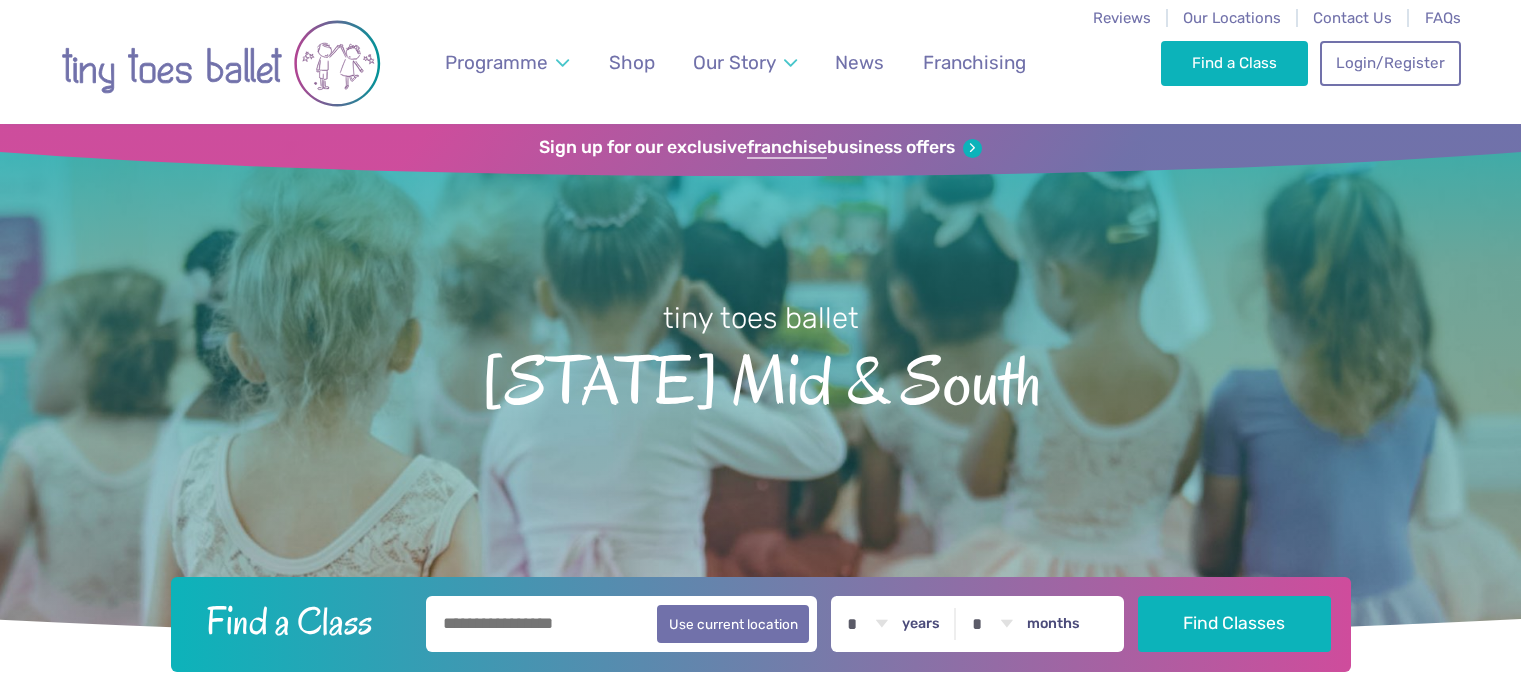 scroll, scrollTop: 0, scrollLeft: 0, axis: both 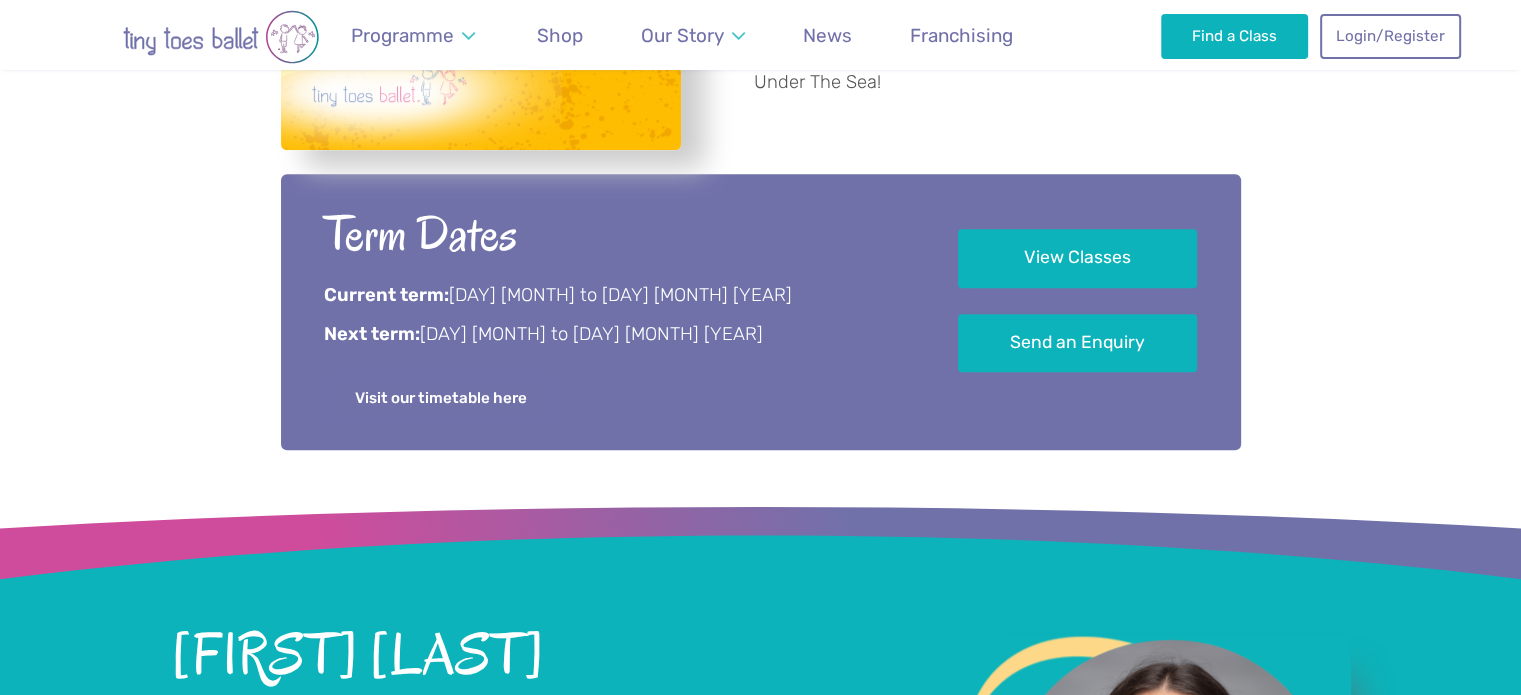 click on "Visit our timetable here" at bounding box center (441, 398) 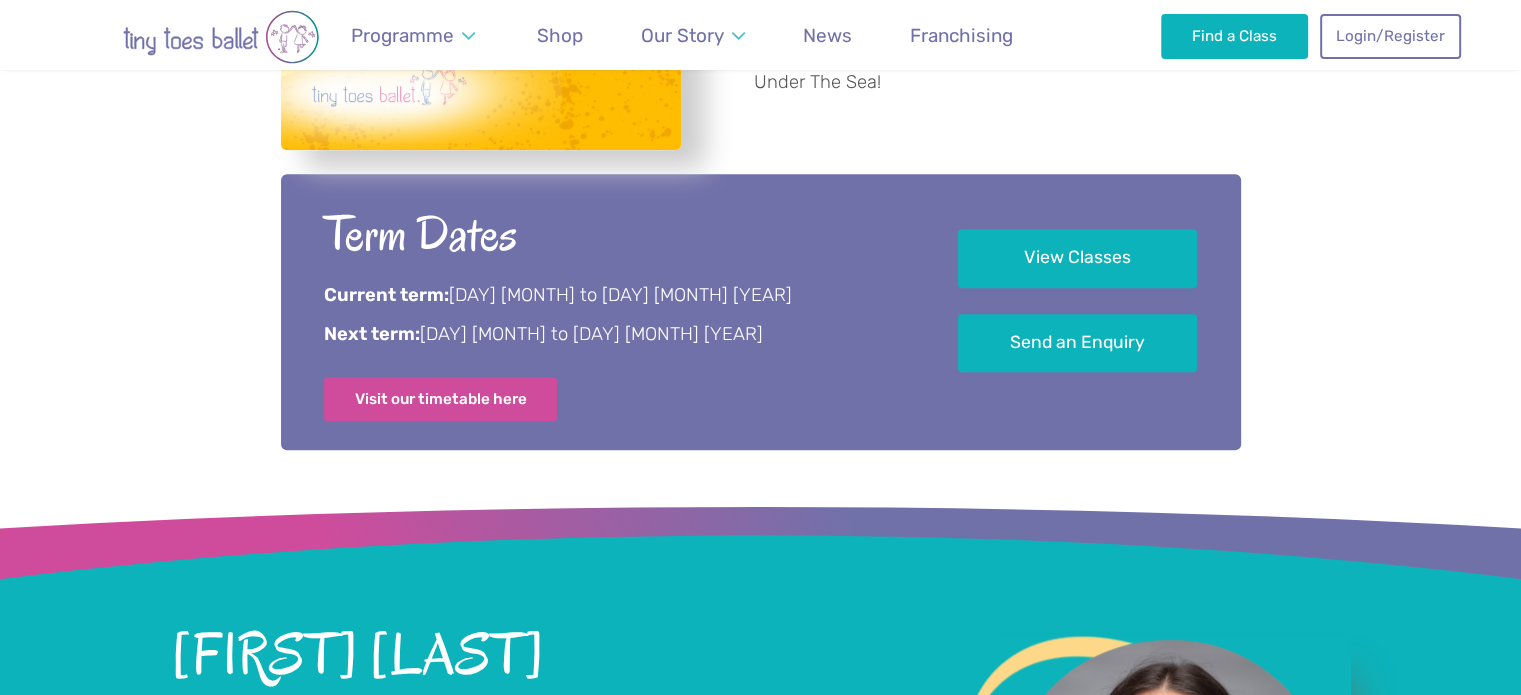 scroll, scrollTop: 0, scrollLeft: 0, axis: both 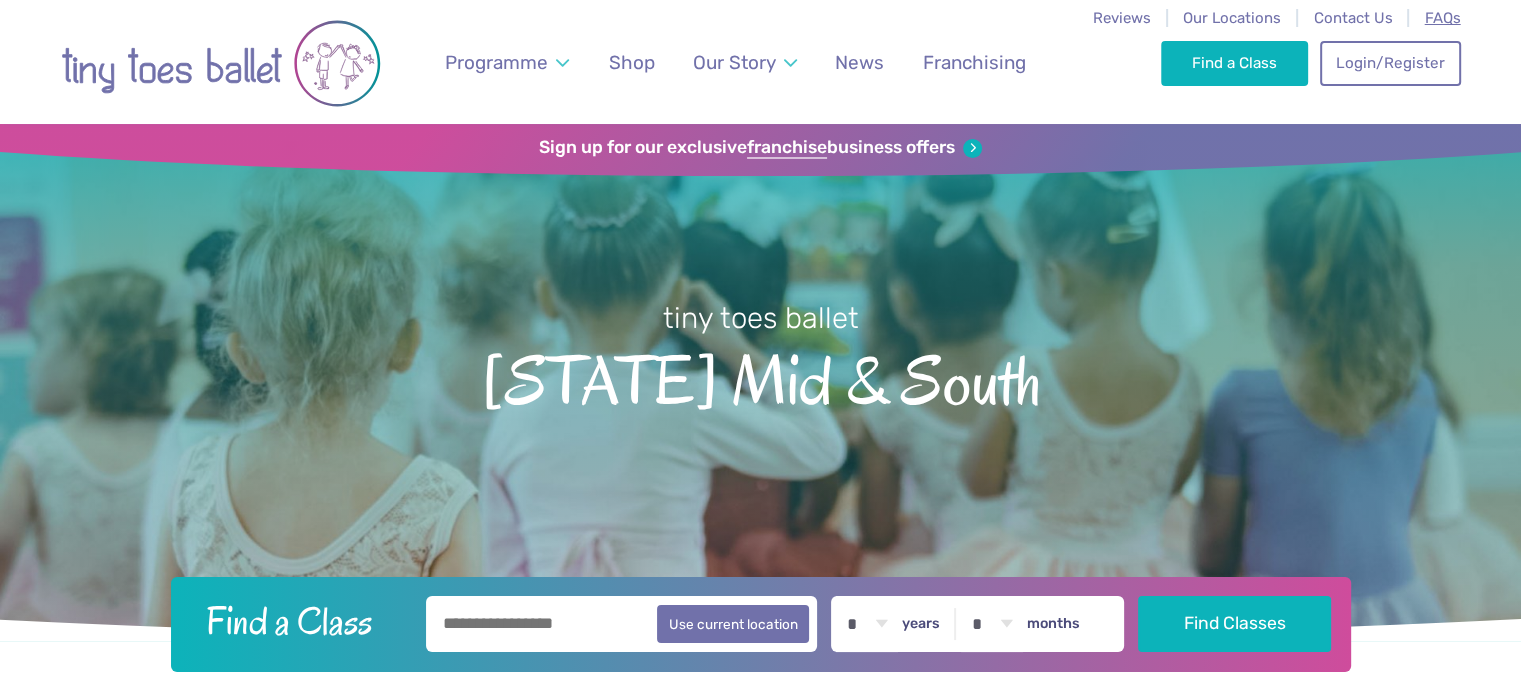 click on "FAQs" at bounding box center [1443, 18] 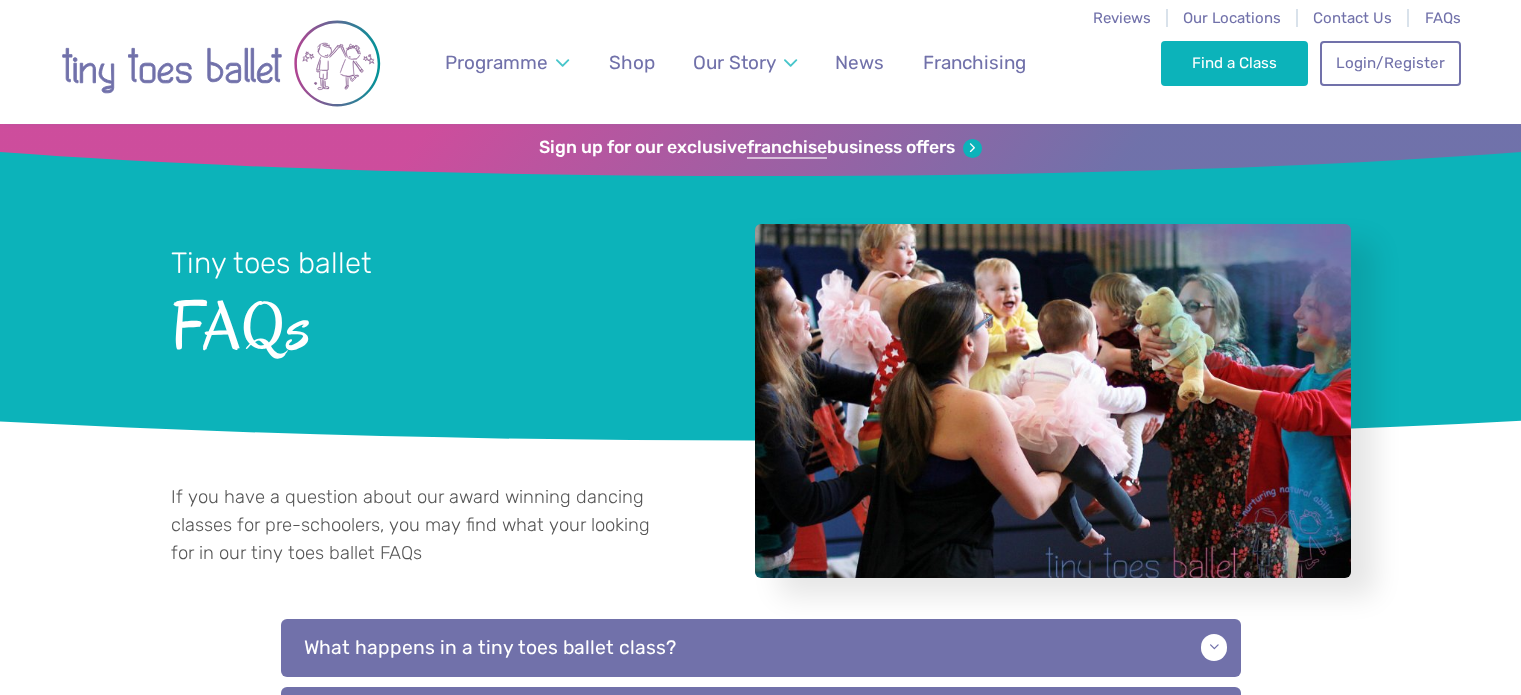 scroll, scrollTop: 0, scrollLeft: 0, axis: both 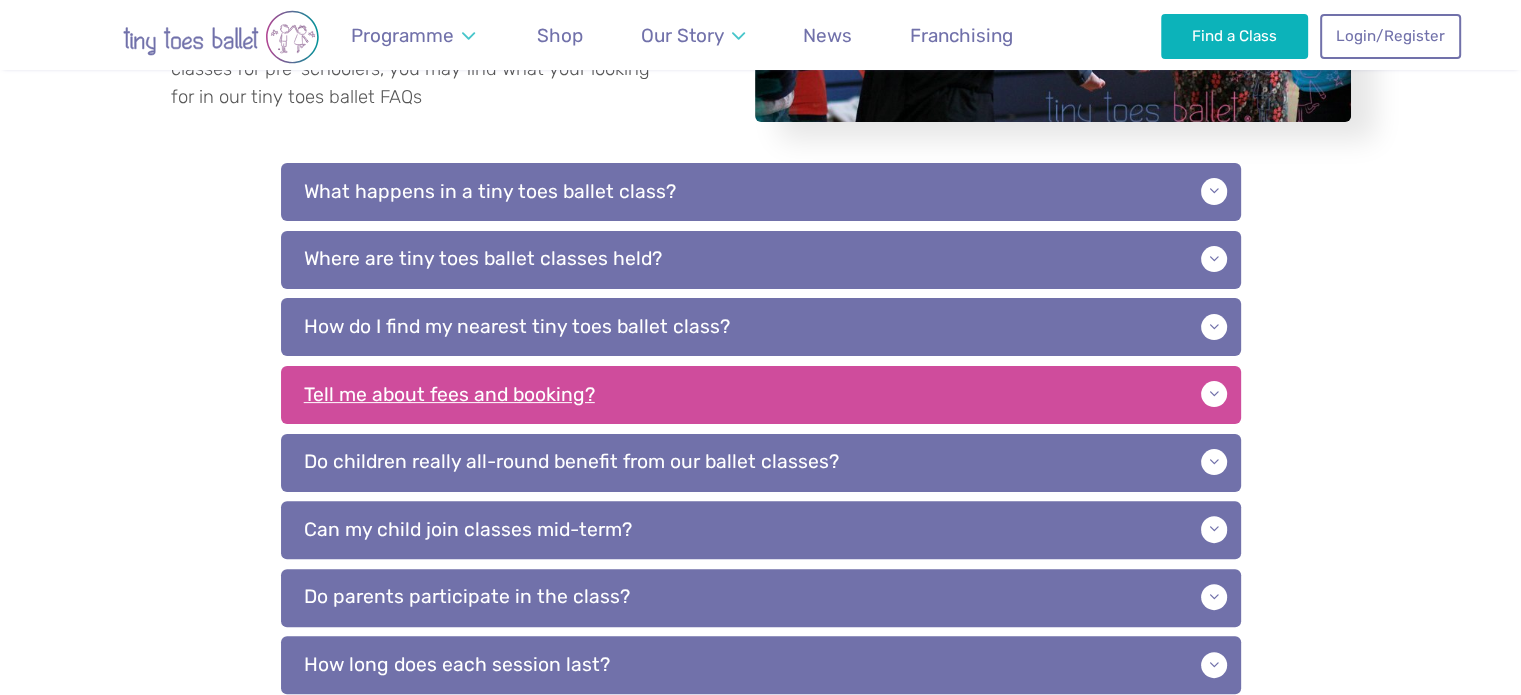 click on "Tell me about fees and booking?" at bounding box center (761, 395) 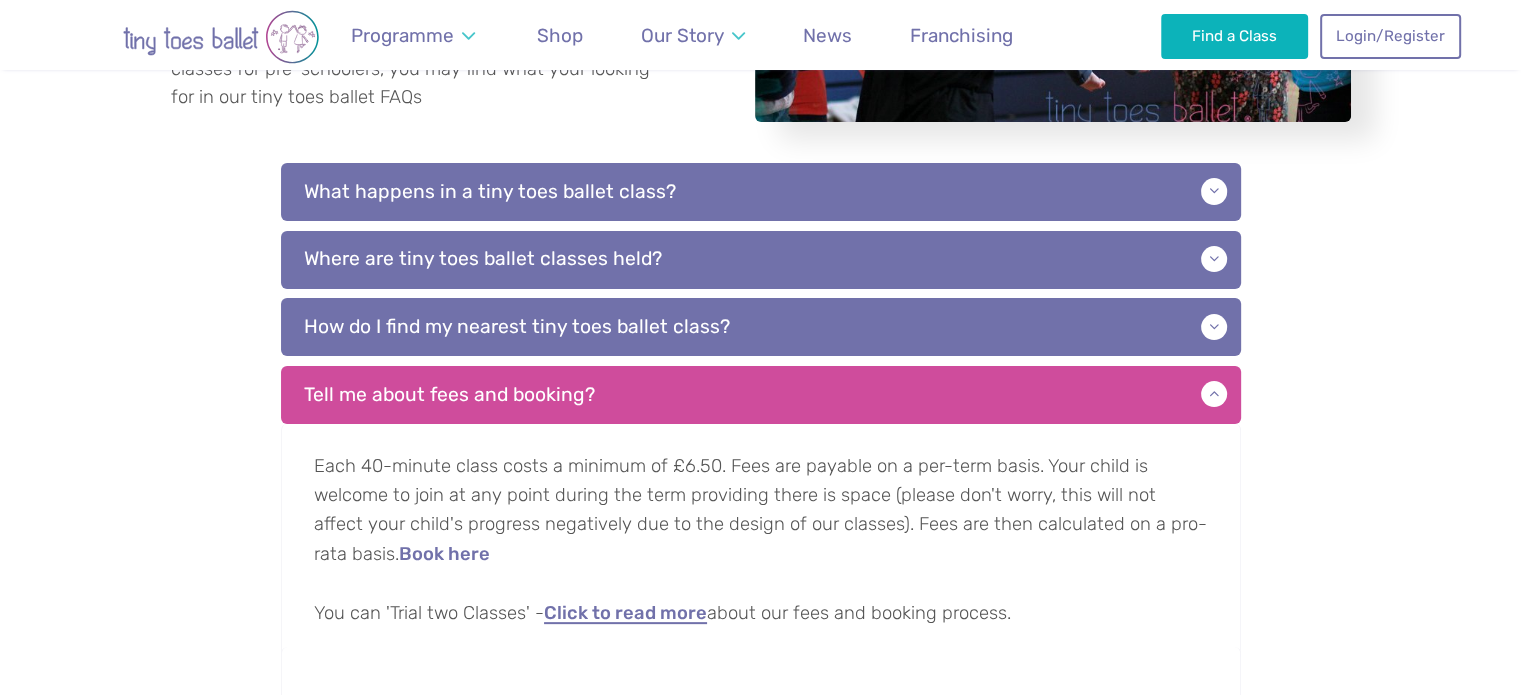 click on "Click to read more" at bounding box center (625, 614) 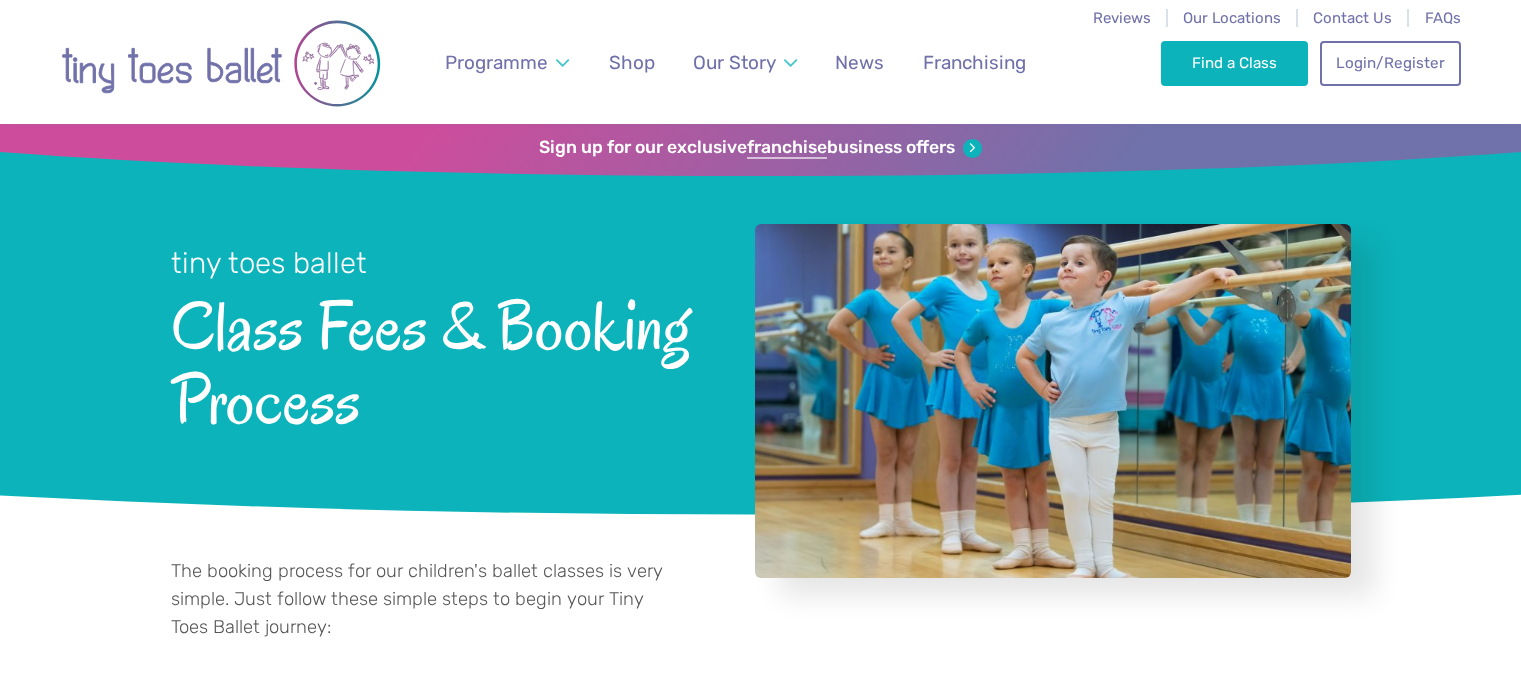 scroll, scrollTop: 0, scrollLeft: 0, axis: both 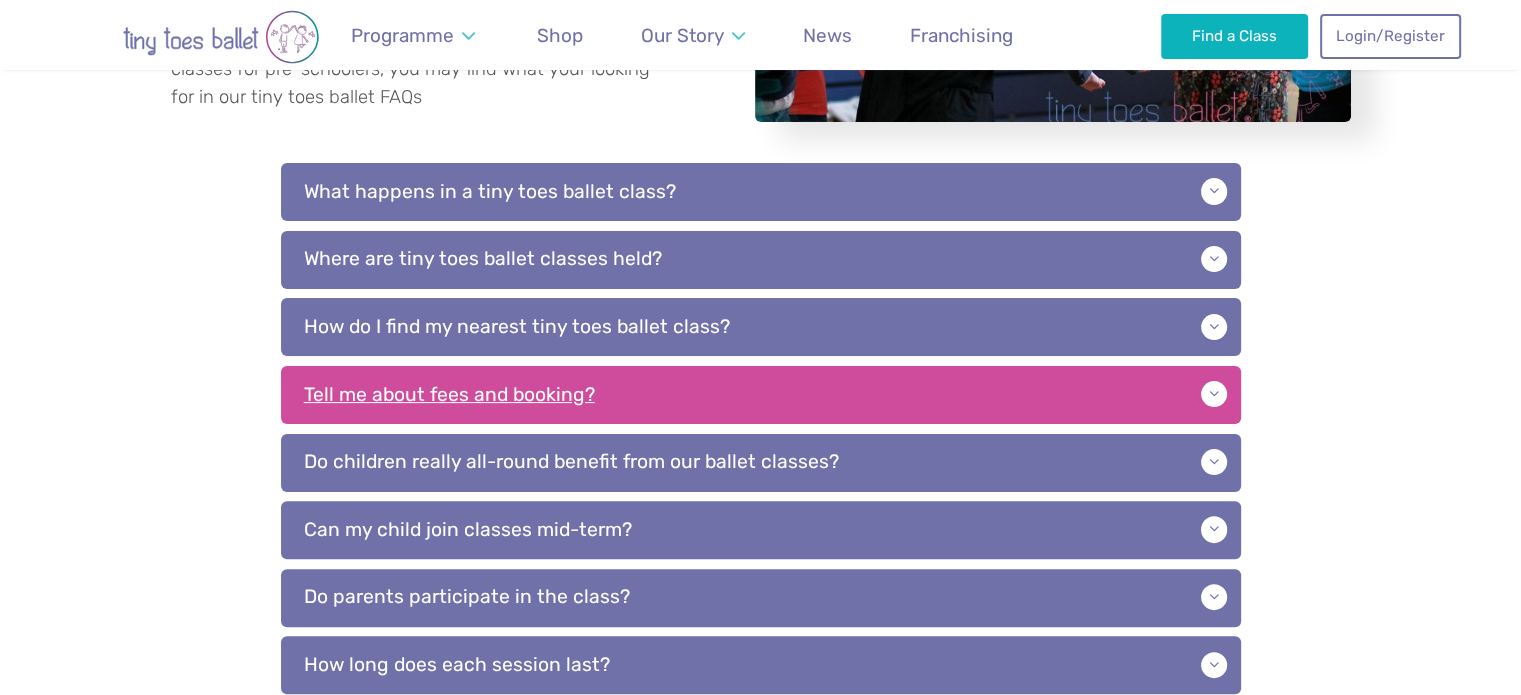 click on "Tell me about fees and booking?" at bounding box center (761, 395) 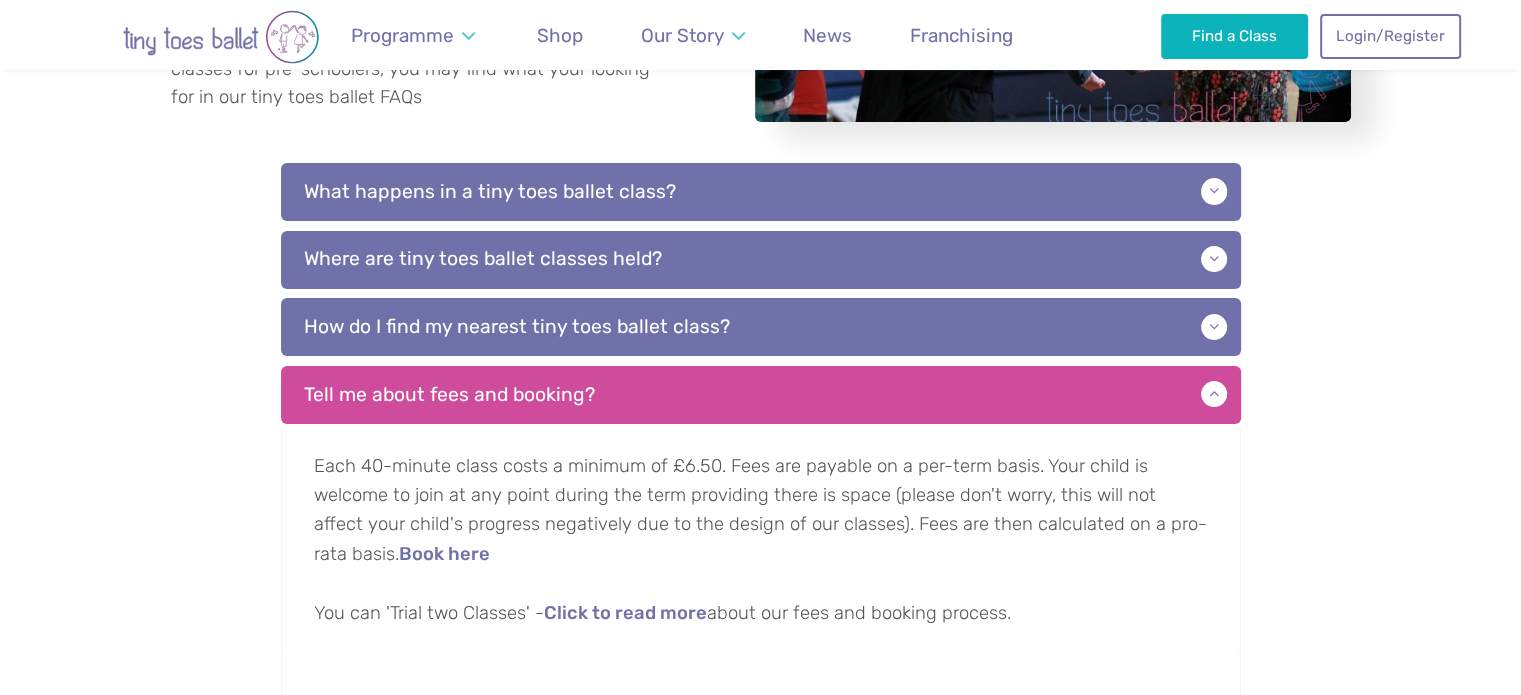 click on "What happens in a tiny toes ballet class?
Each term we have a different theme with sensory-rich props and resources to engage children and to aid their all-round development and knowledge by incorporating into classes the EYFS curriculum (Early Years Foundation Stage).  They will begin the class with a warm-up and carry out a number of imaginative ballet exercises related to the termly theme of our  childrens ballet classes . The class then focuses on coordination, poise, spinning, stretching, balancing, hopping, jumping, galloping and skipping. In the last section, we help pupils to explore their rhythm, imagination and creativity as we explore dance through the captivating ‘storybox’.
Our teachers
Where are tiny toes ballet classes held?
The classes are held in community centres, church halls and dance studios. The full address and map location of your class are displayed on each class location page as well as on your booking confirmation email.
click here
Book here" at bounding box center (760, 746) 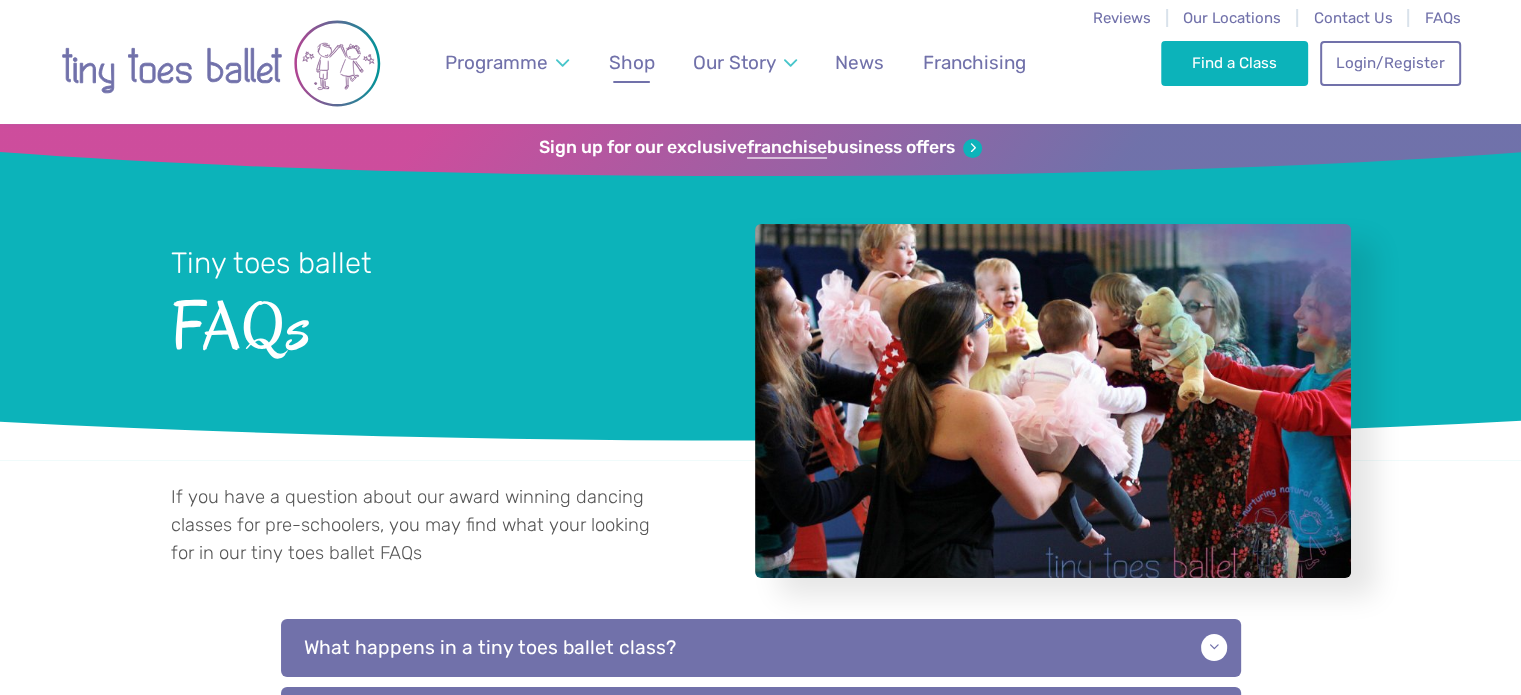 click on "Shop" at bounding box center (632, 62) 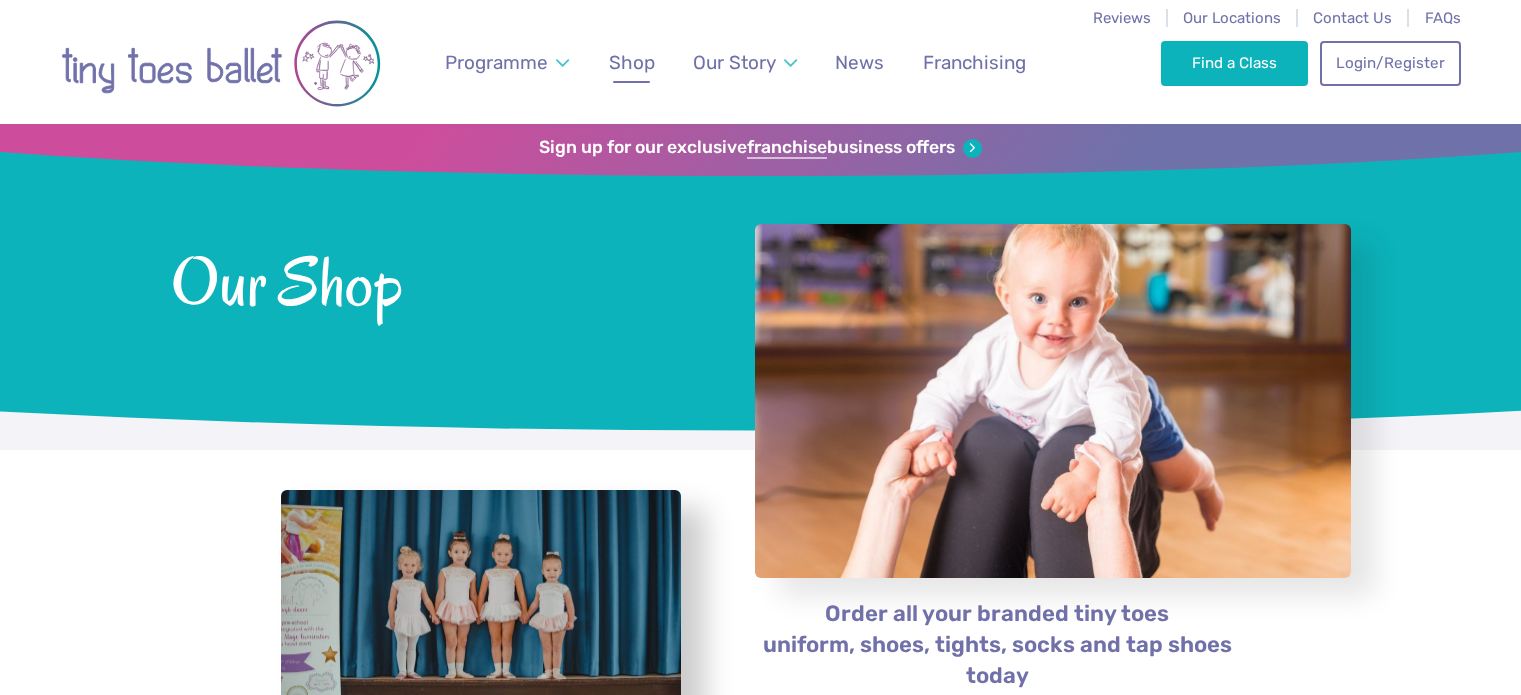 scroll, scrollTop: 0, scrollLeft: 0, axis: both 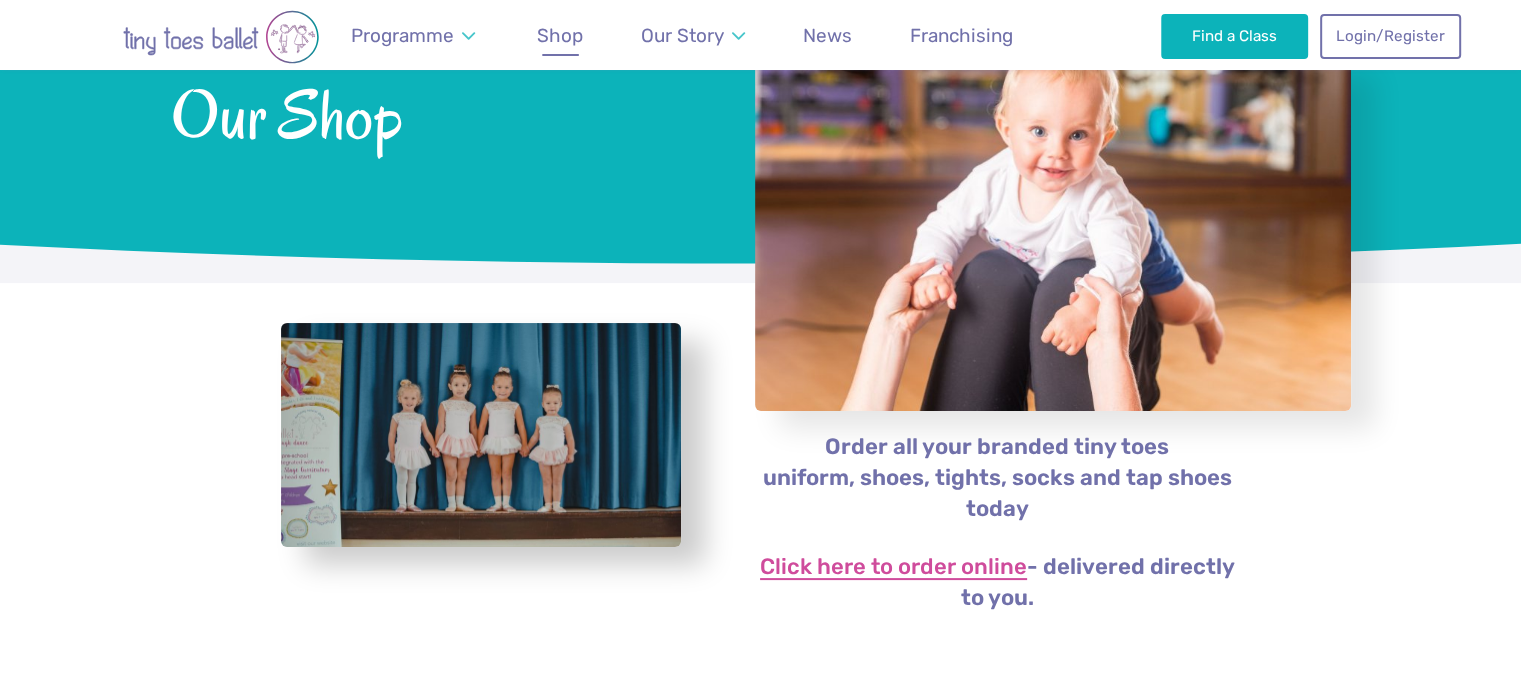 click on "Click here to order online" at bounding box center (893, 568) 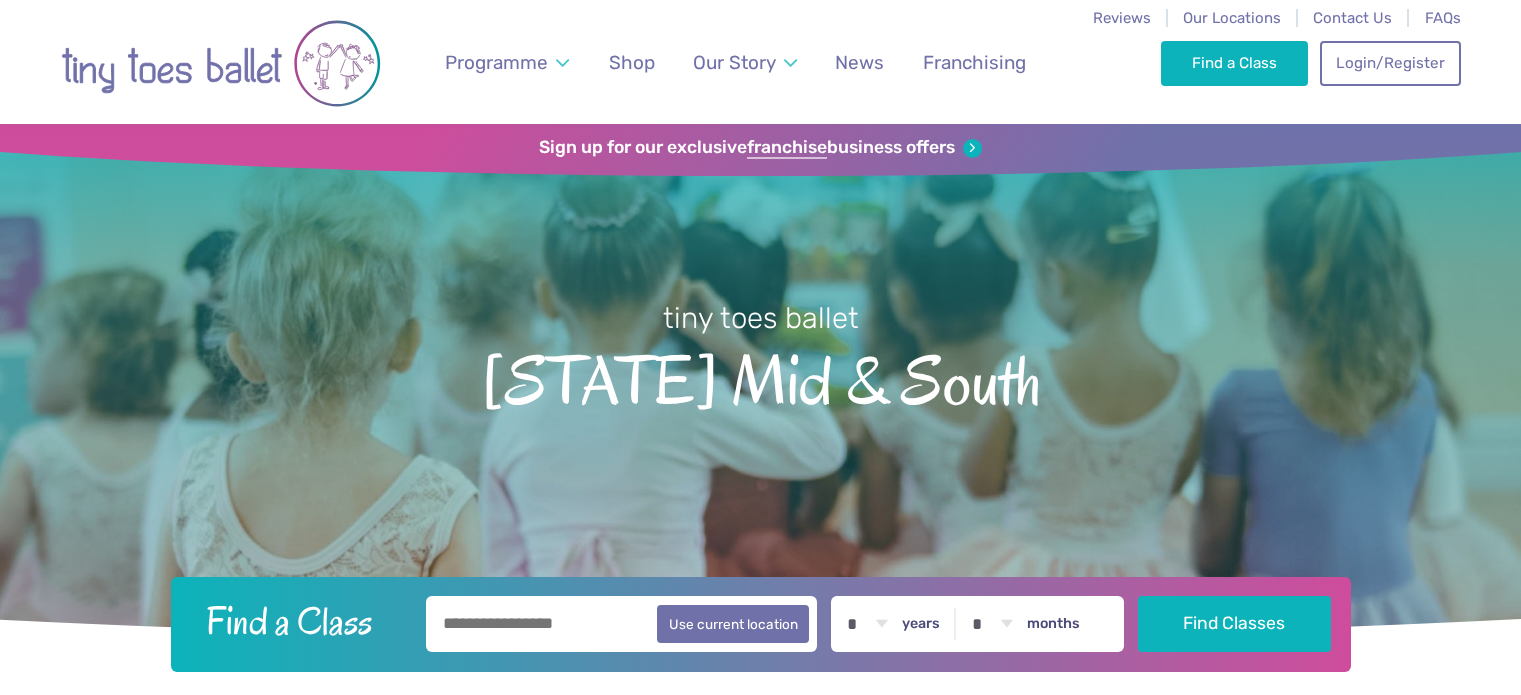 scroll, scrollTop: 0, scrollLeft: 0, axis: both 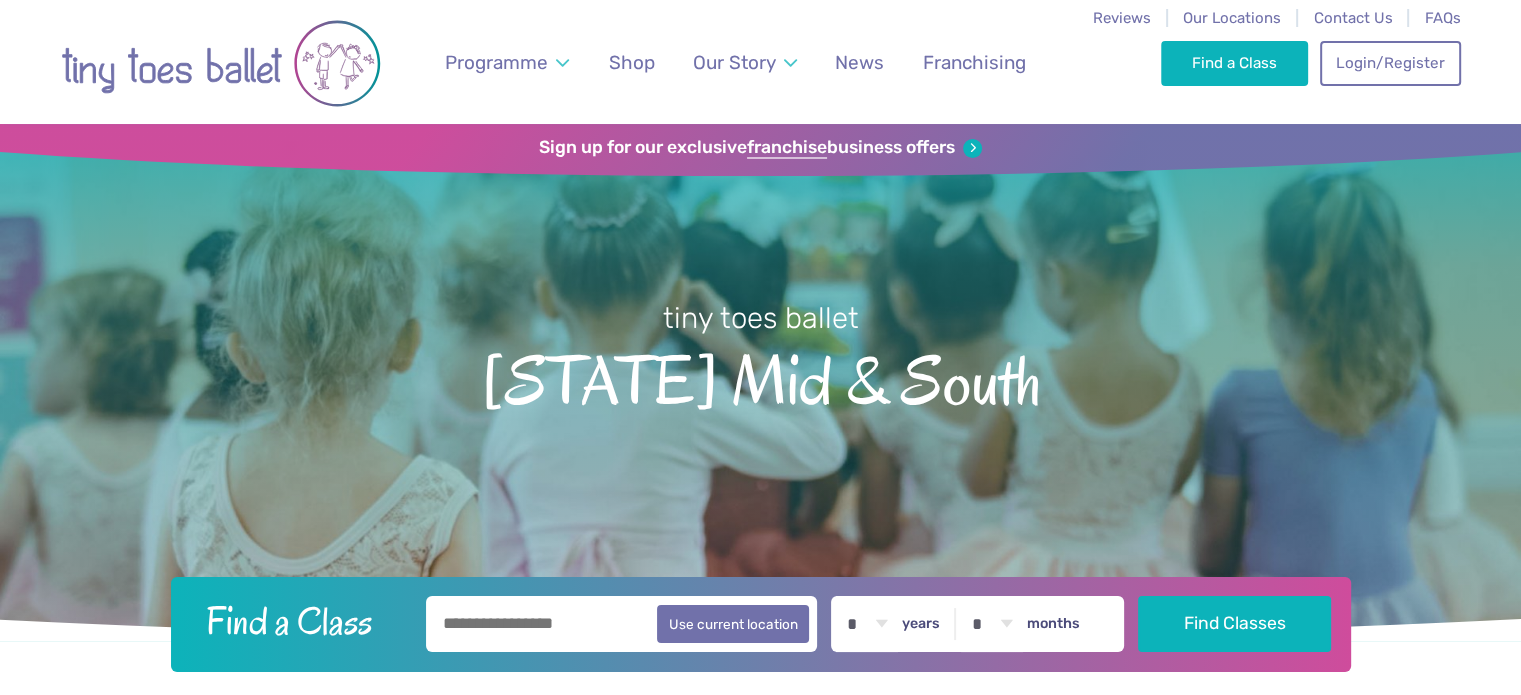 click on "Reviews Our Locations Contact Us FAQs
Programme Weekly Classes Inclusive  Dance Classes Parties Nursery & Schools Intergenerational Sessions - Shop Our Story Founder Teachers - News Franchising
Find a Class
Login/Register 0" at bounding box center (760, 62) 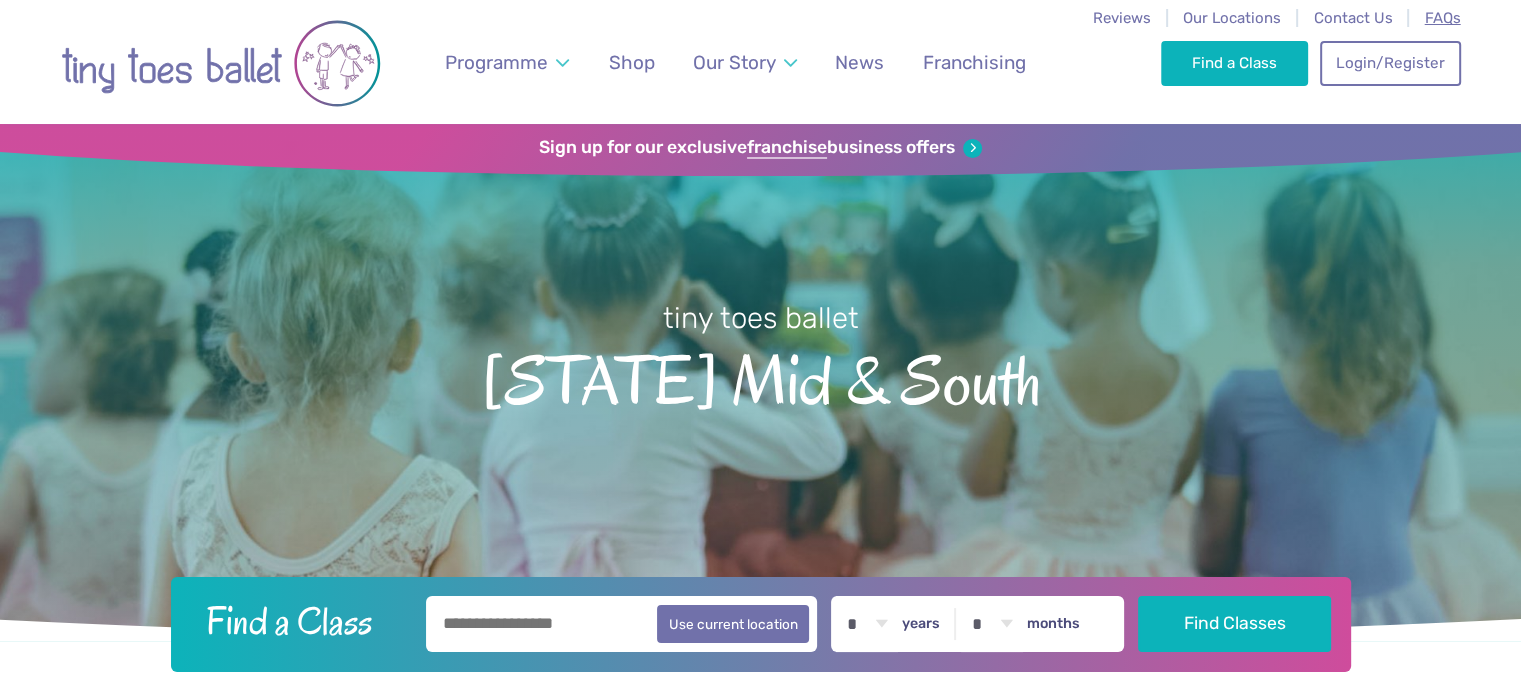 click on "FAQs" at bounding box center [1443, 18] 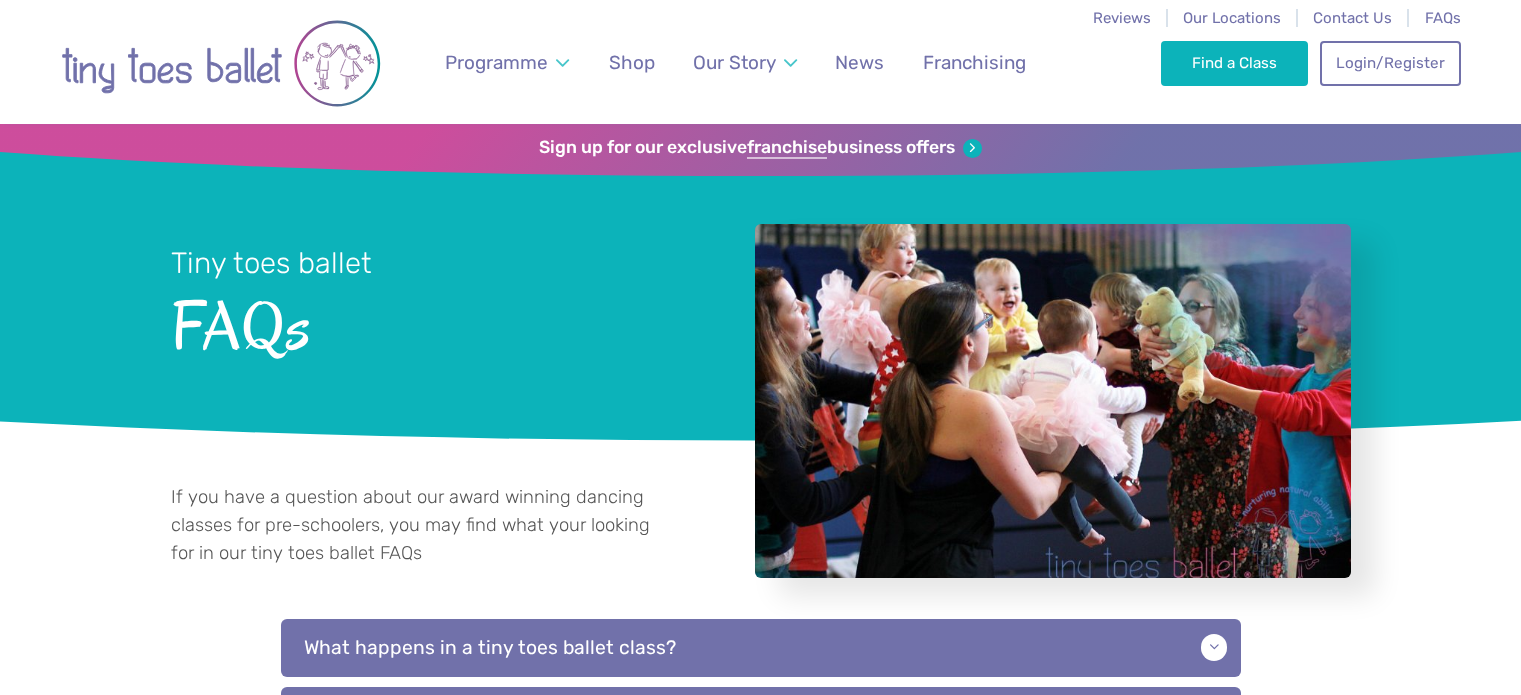scroll, scrollTop: 0, scrollLeft: 0, axis: both 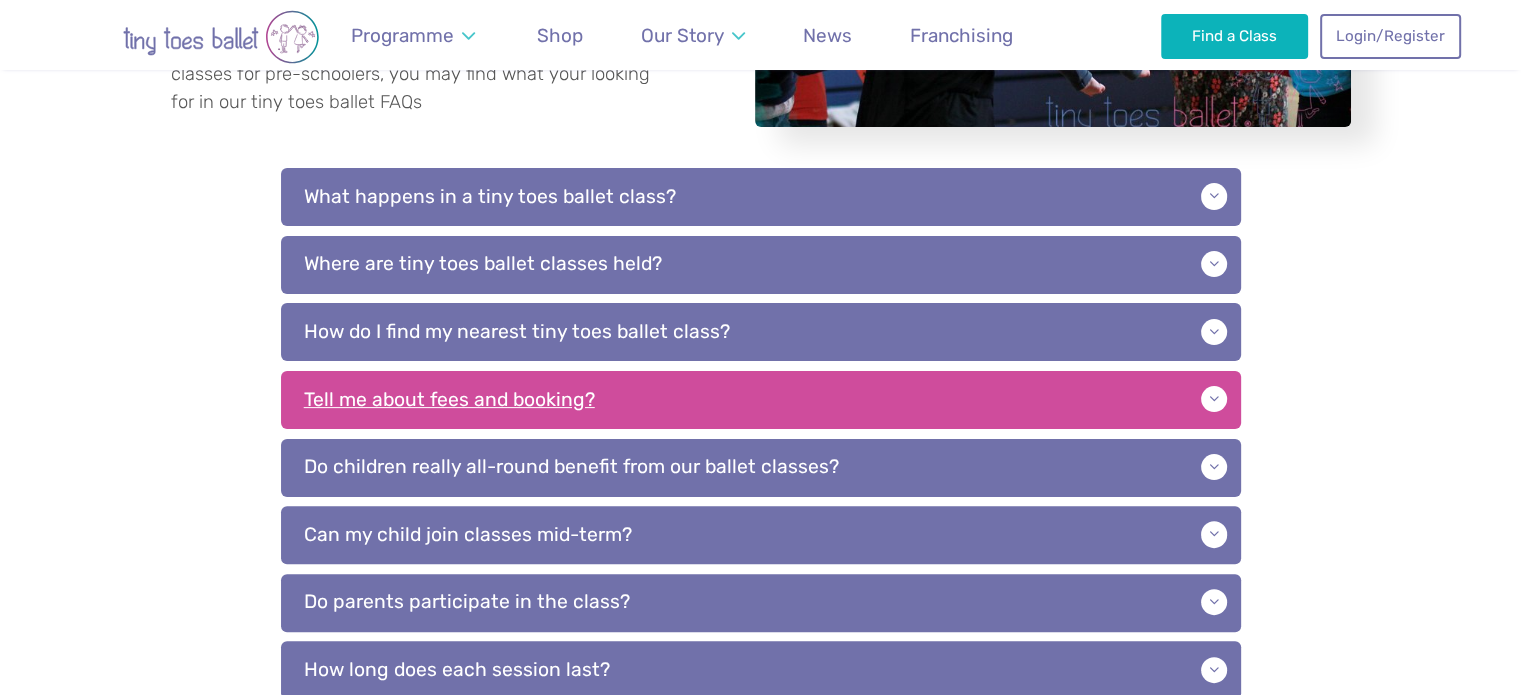 click on "Tell me about fees and booking?" at bounding box center [761, 400] 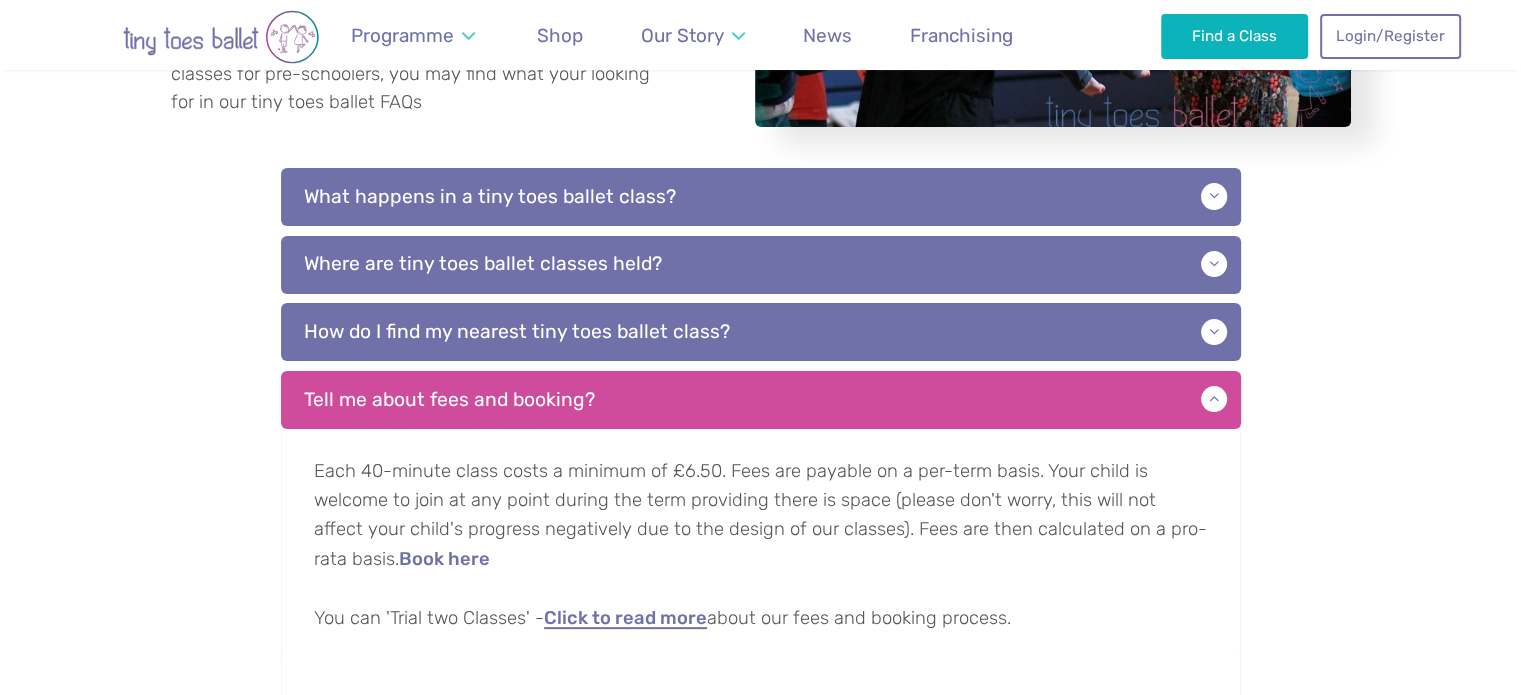 click on "Click to read more" at bounding box center (625, 619) 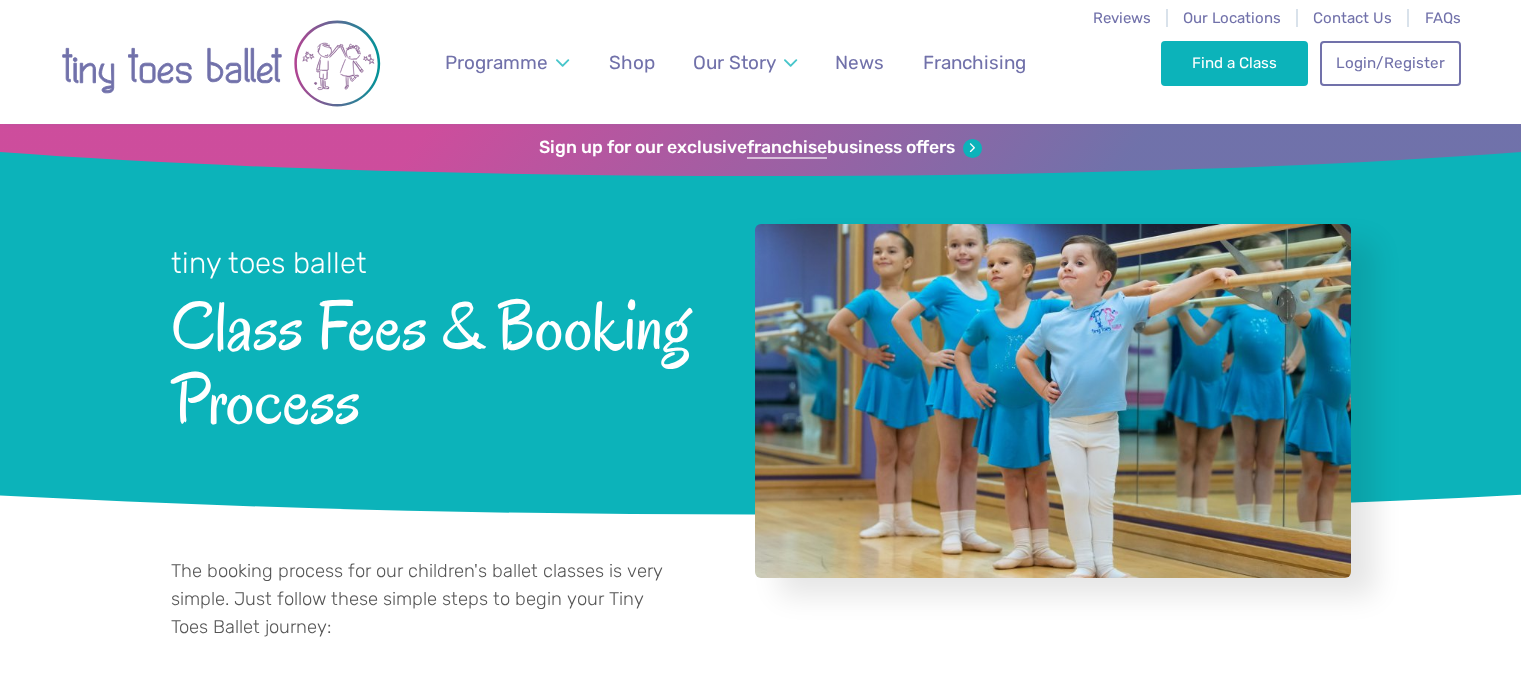 scroll, scrollTop: 0, scrollLeft: 0, axis: both 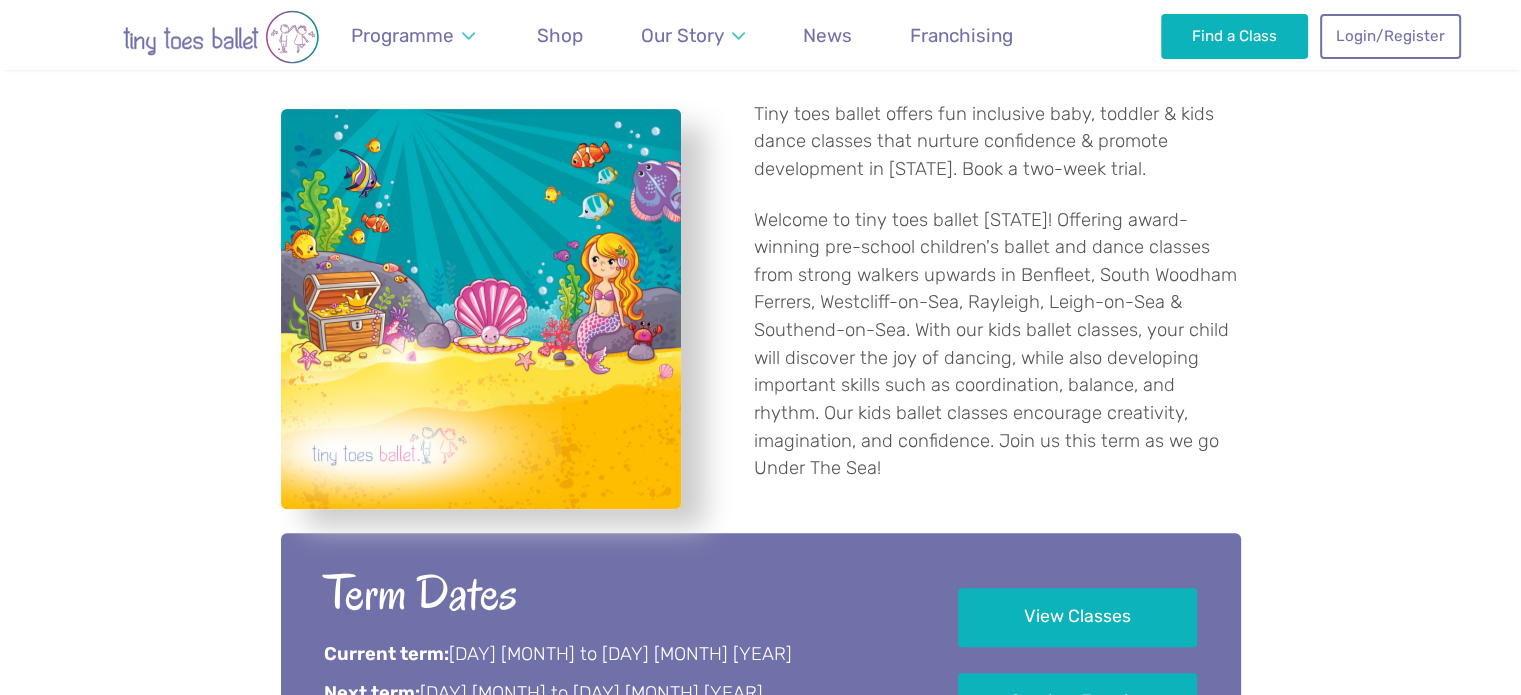 drag, startPoint x: 1535, startPoint y: 62, endPoint x: 1525, endPoint y: 132, distance: 70.71068 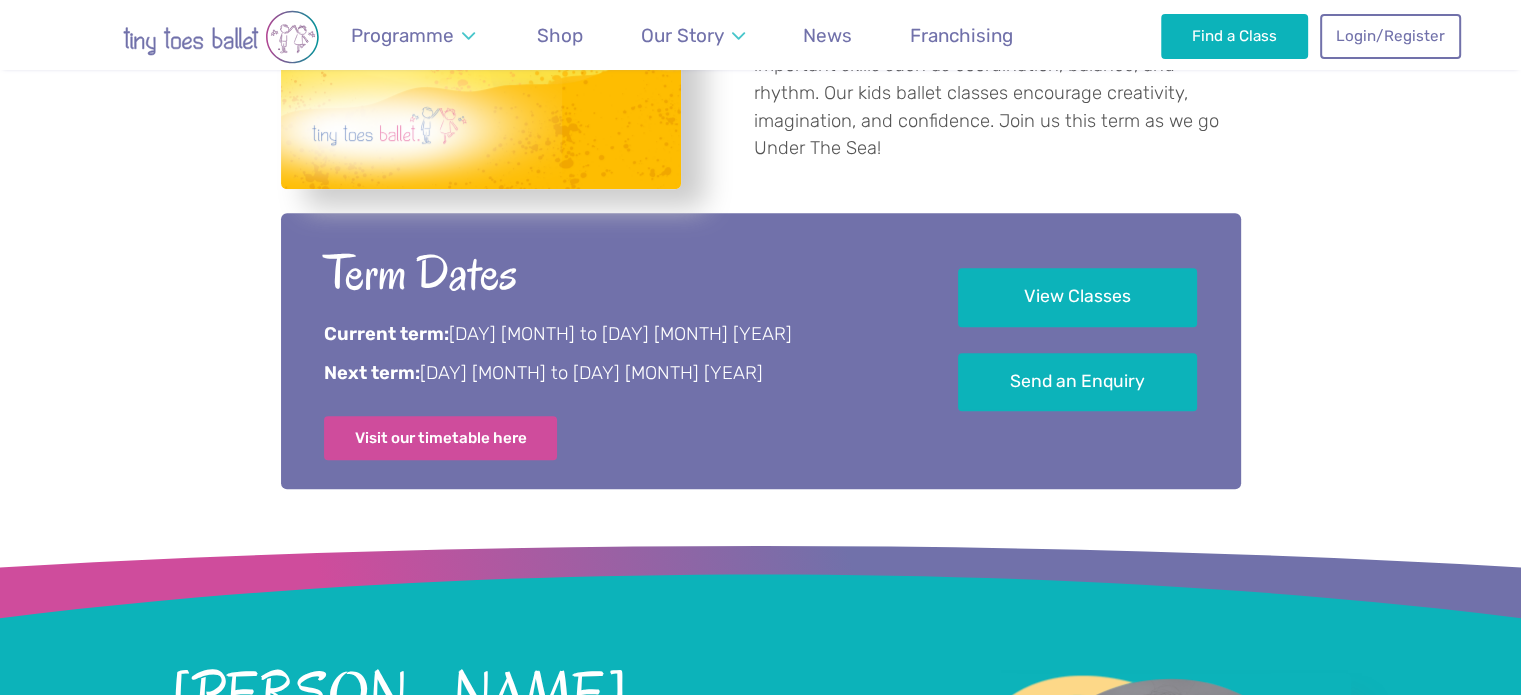 scroll, scrollTop: 929, scrollLeft: 0, axis: vertical 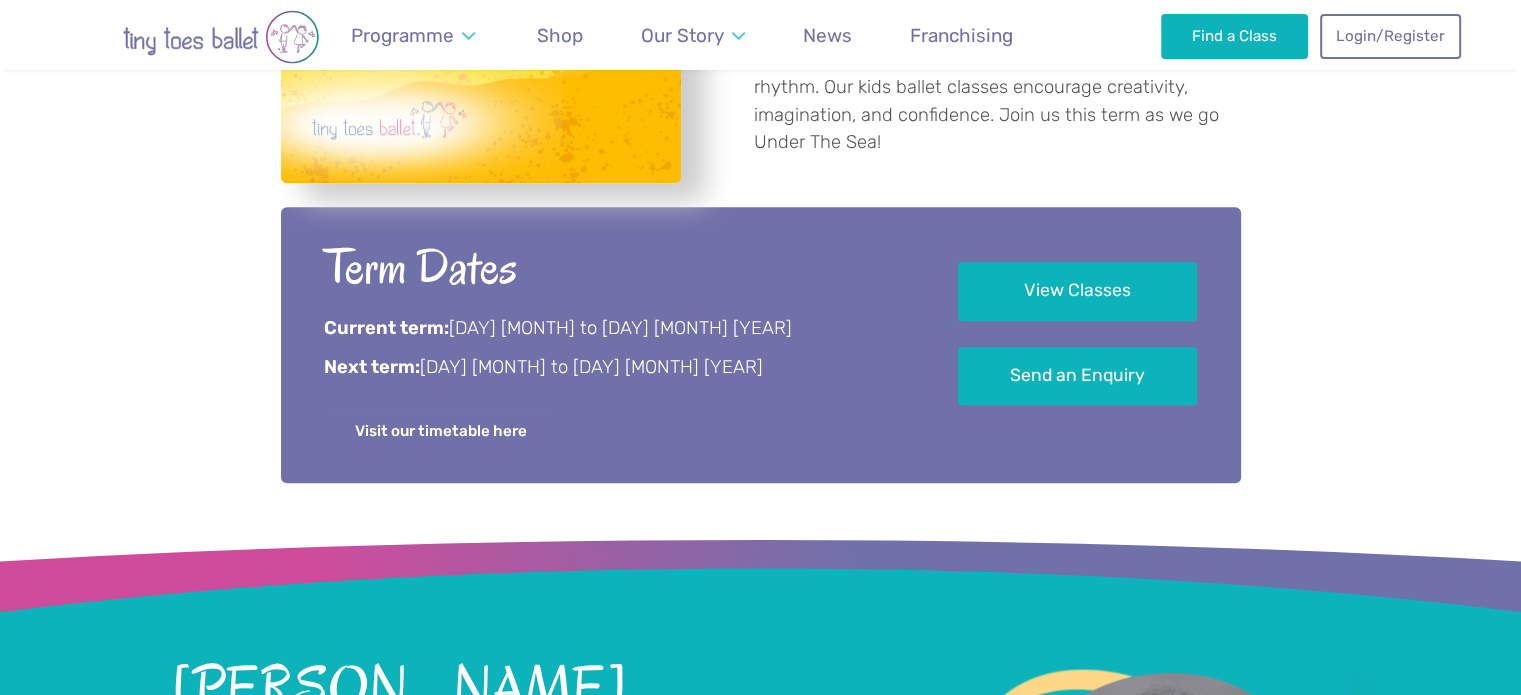 click on "Visit our timetable here" at bounding box center (441, 431) 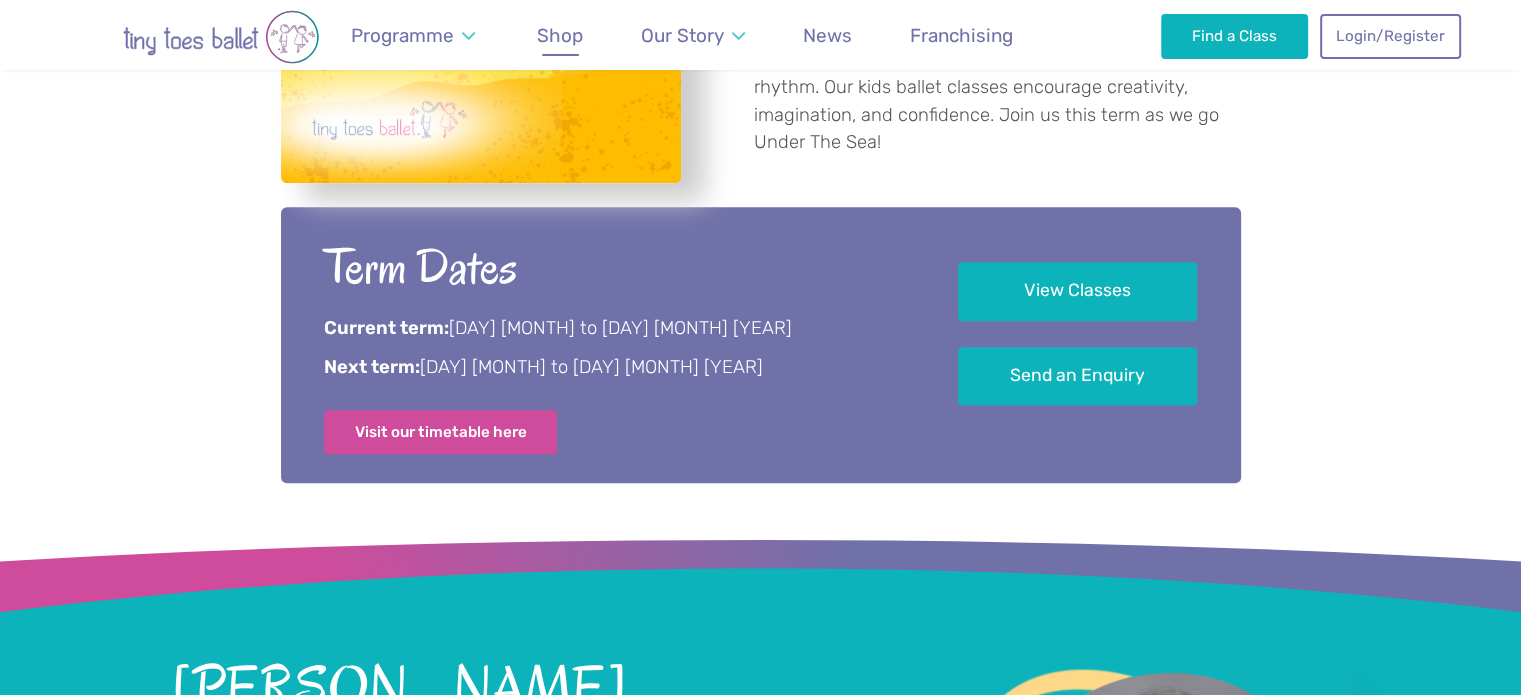 click on "Shop" at bounding box center [560, 35] 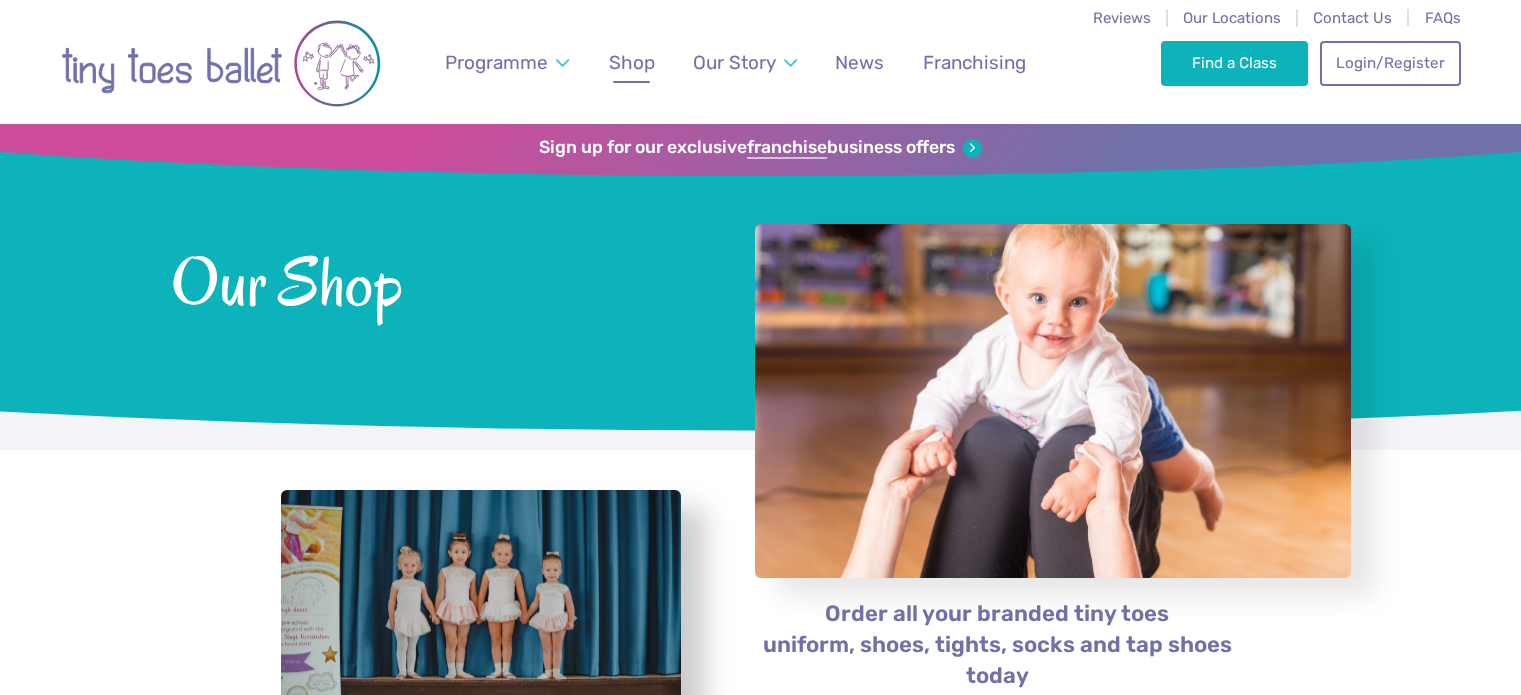 scroll, scrollTop: 0, scrollLeft: 0, axis: both 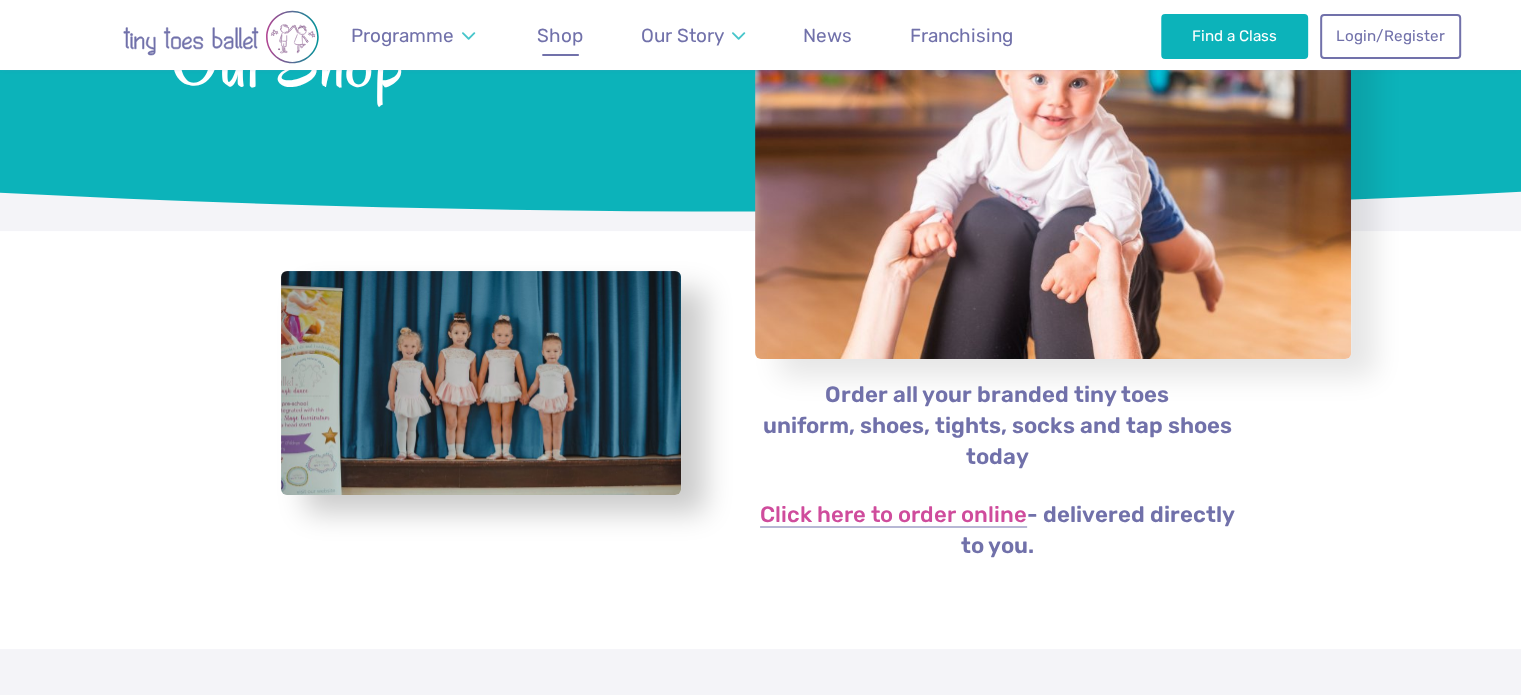 drag, startPoint x: 1535, startPoint y: 202, endPoint x: 1509, endPoint y: 293, distance: 94.641426 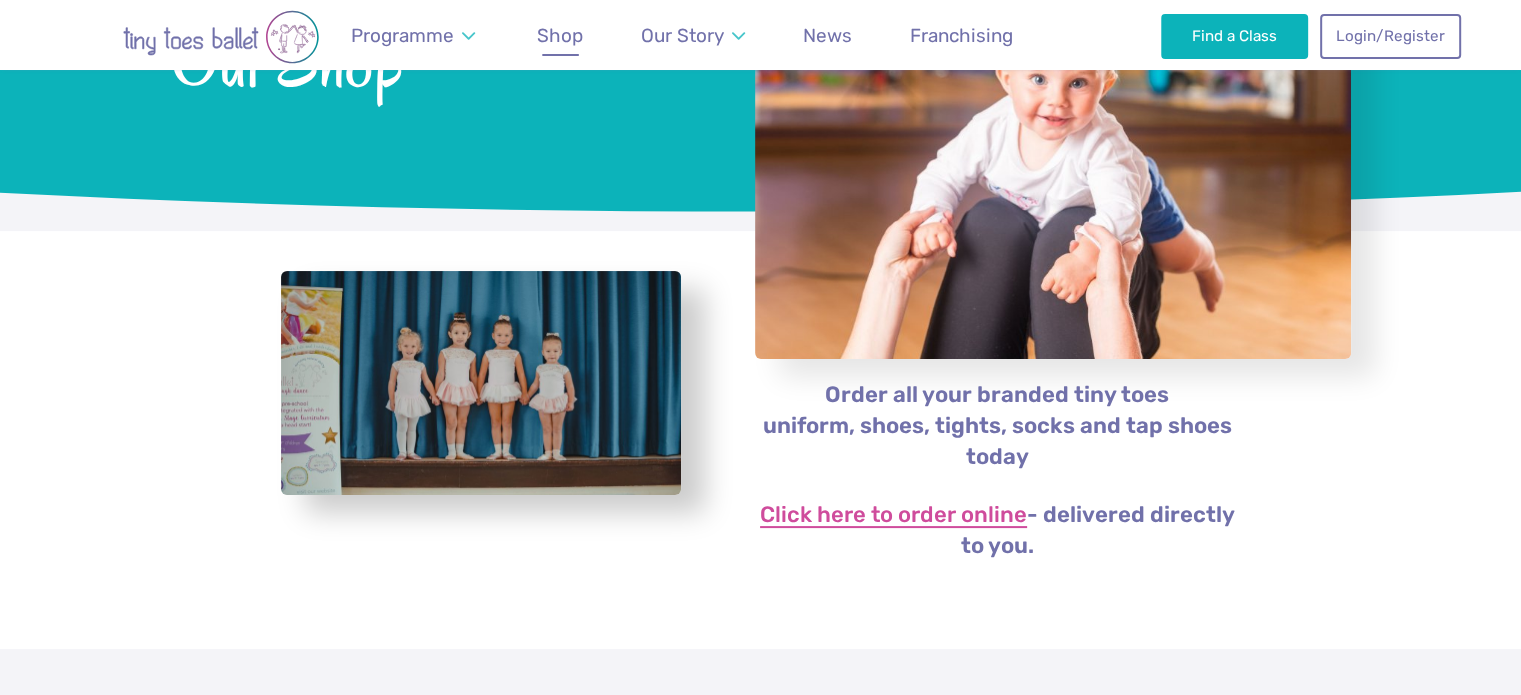 click on "Click here to order online" at bounding box center [893, 516] 